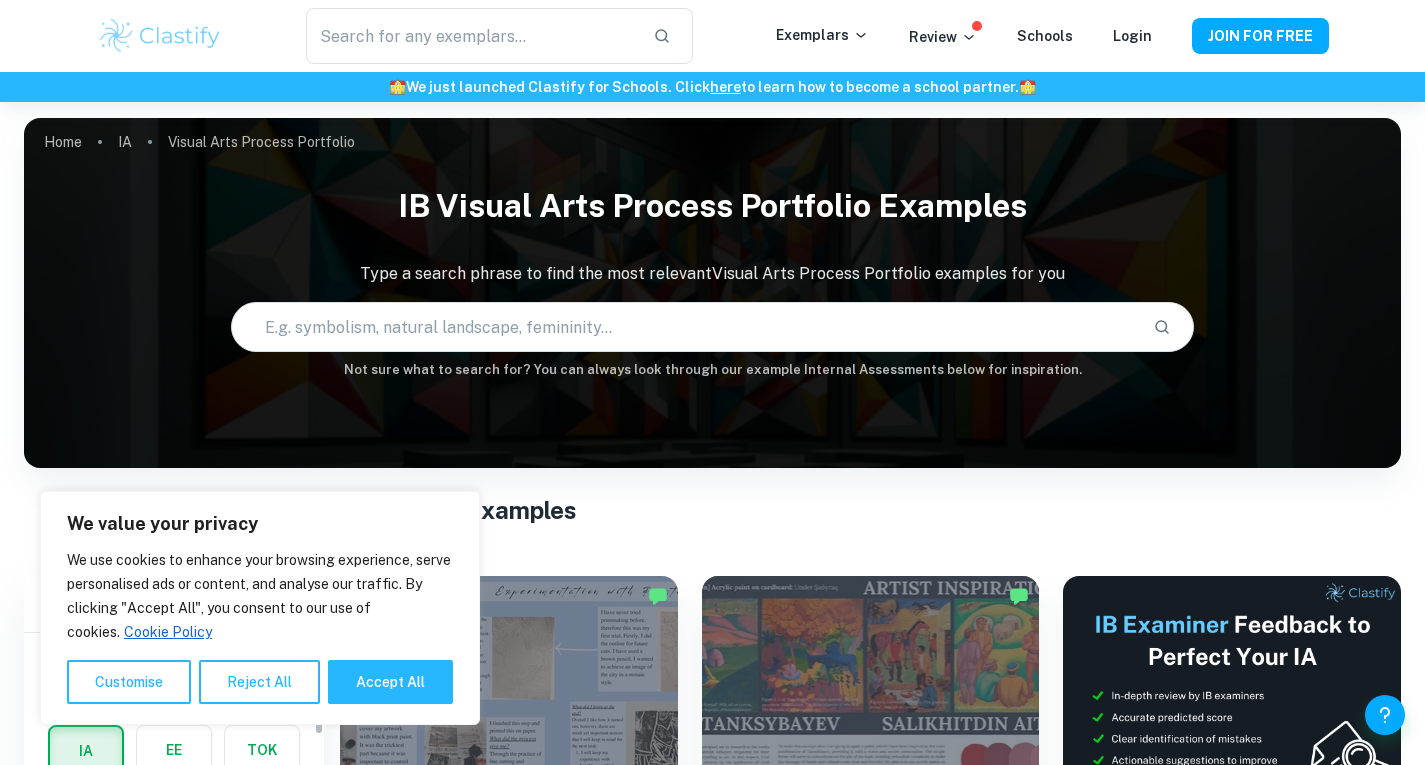 scroll, scrollTop: 276, scrollLeft: 0, axis: vertical 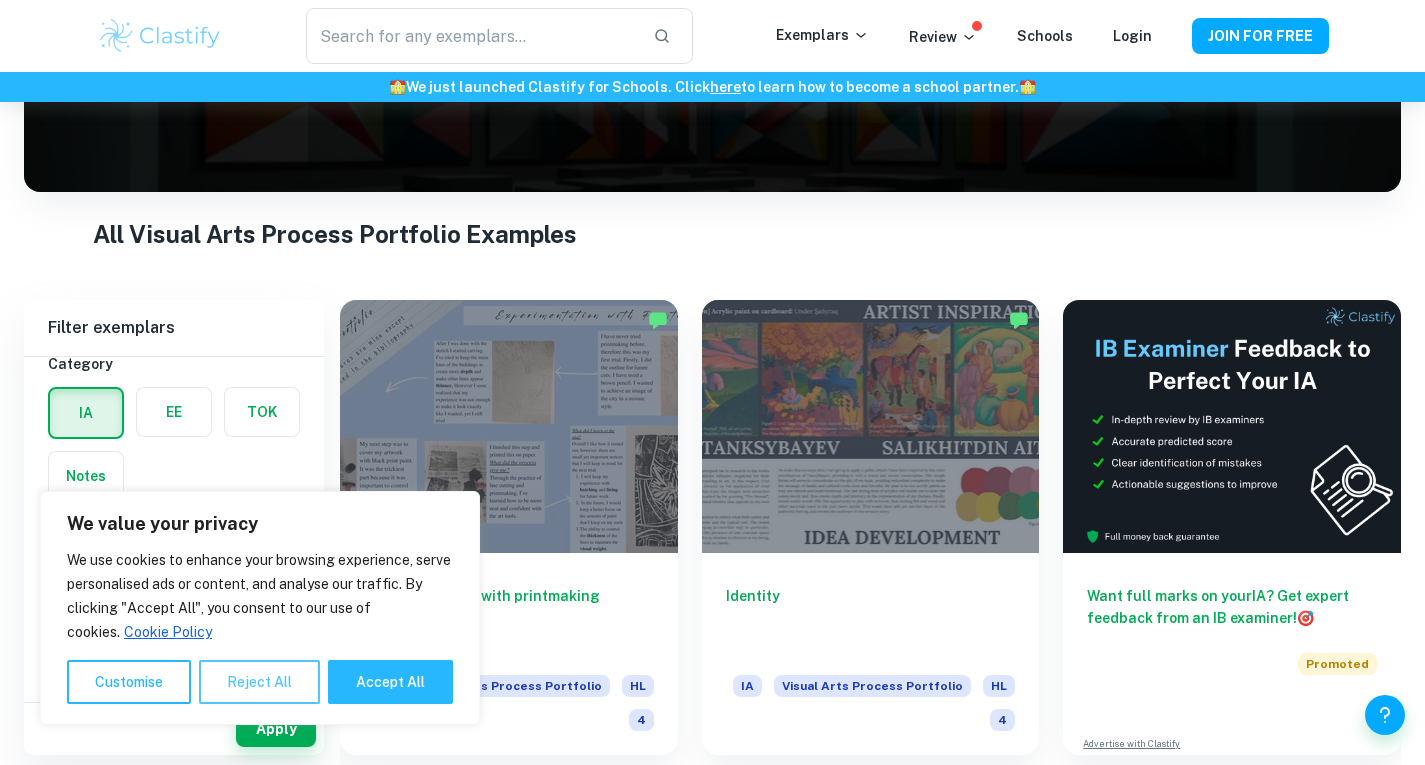 click on "Reject All" at bounding box center (259, 682) 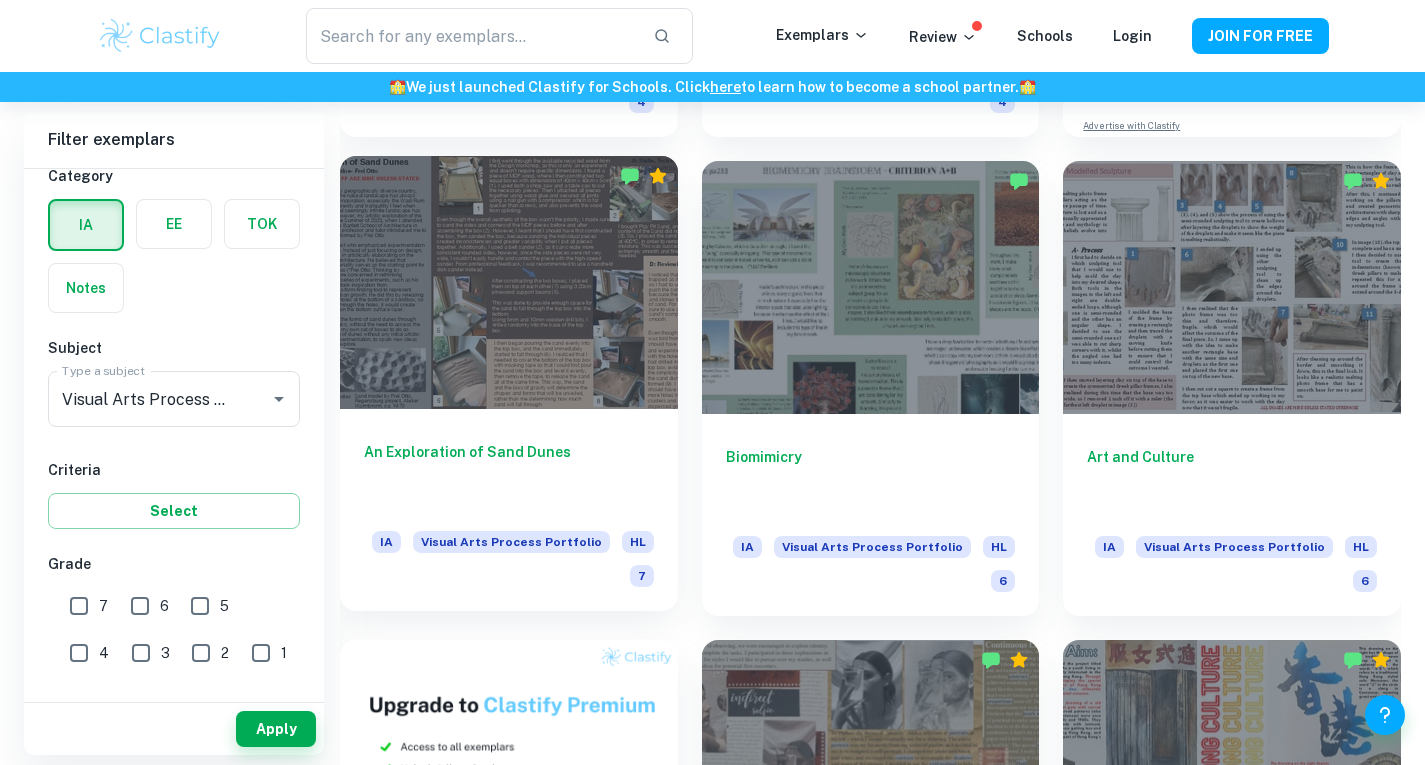 scroll, scrollTop: 896, scrollLeft: 0, axis: vertical 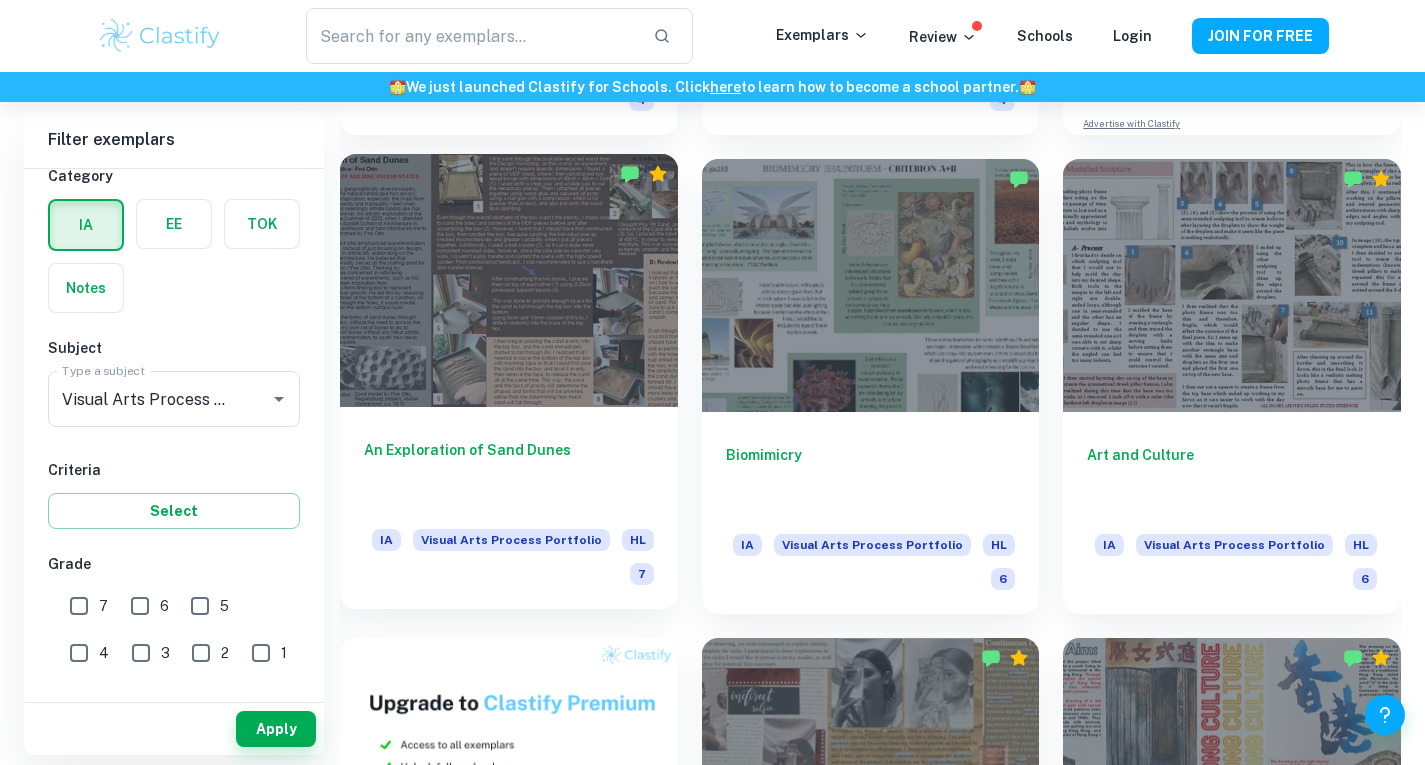 click at bounding box center [509, 280] 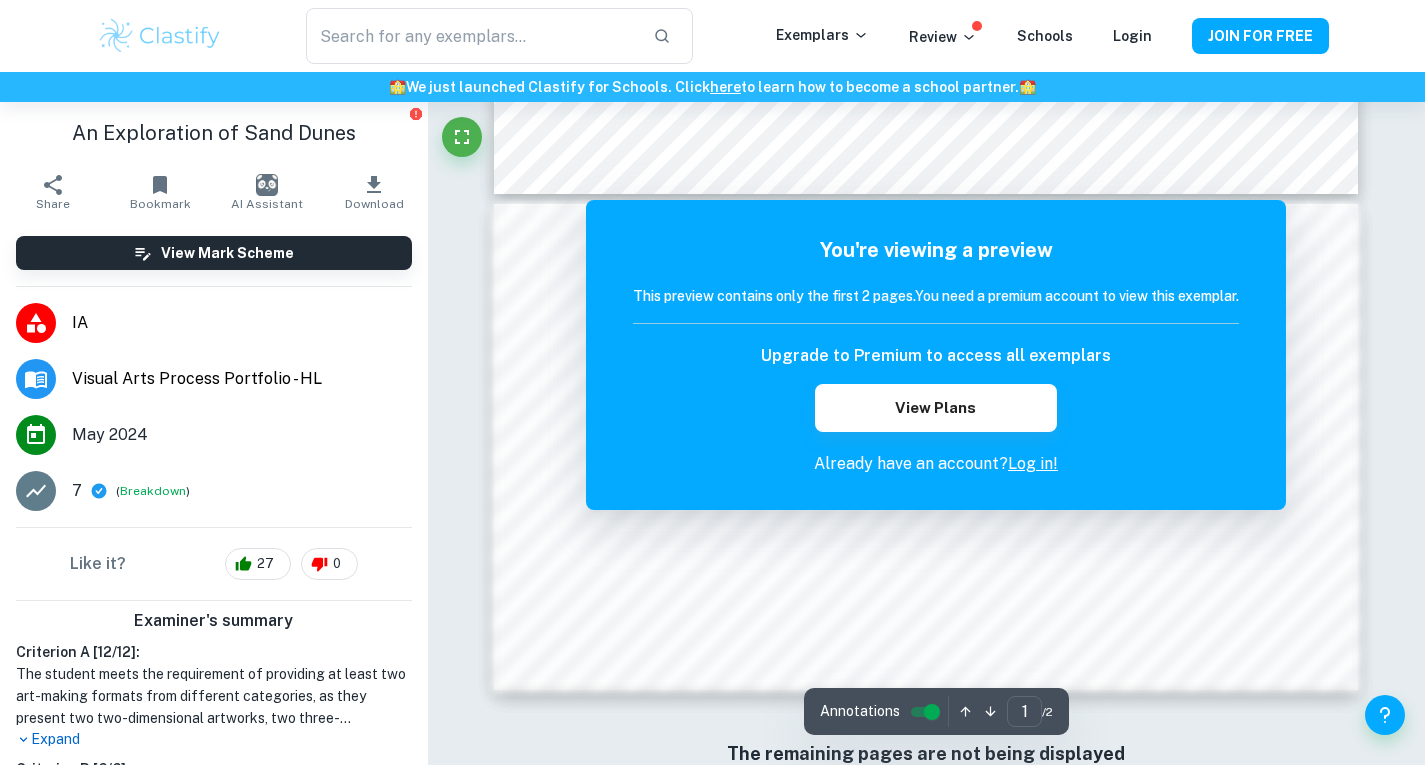 scroll, scrollTop: 477, scrollLeft: 0, axis: vertical 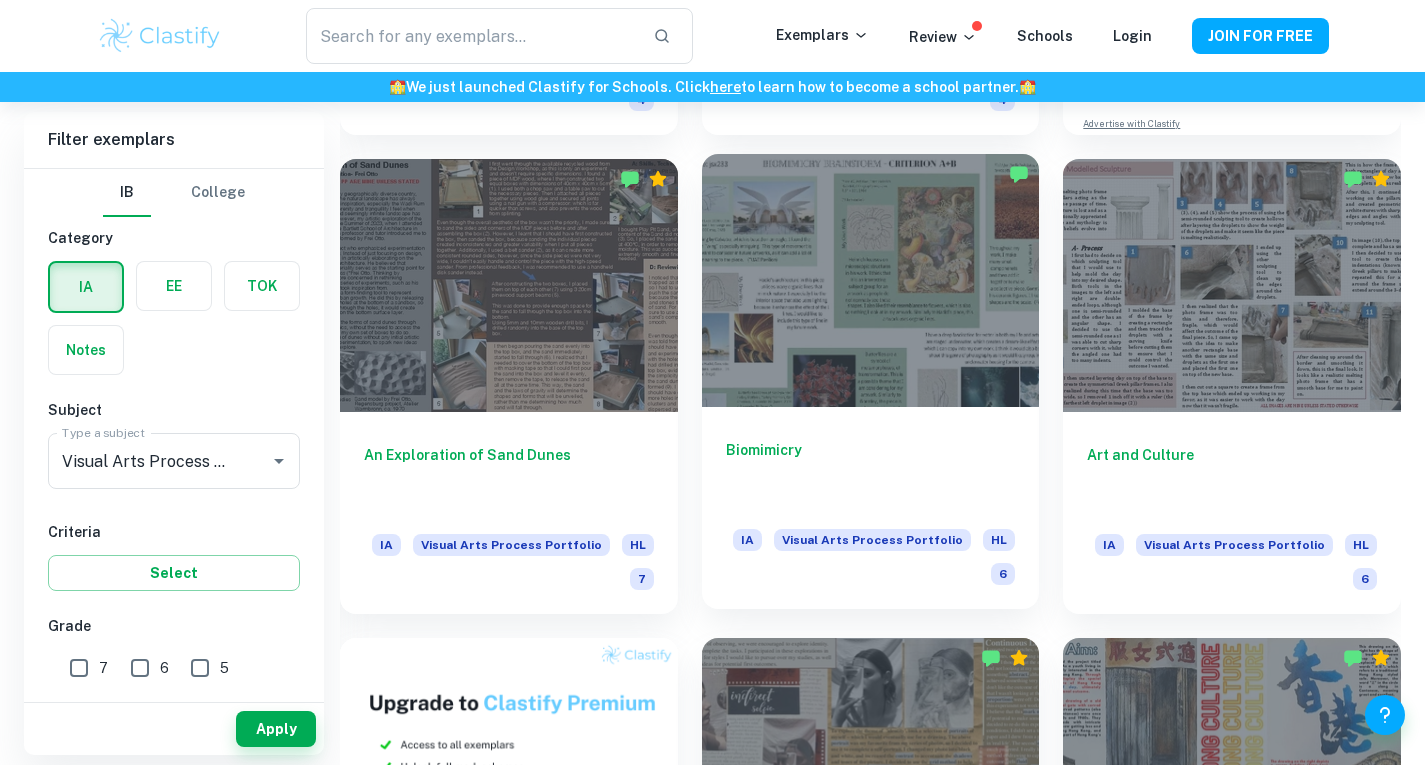 click at bounding box center (871, 280) 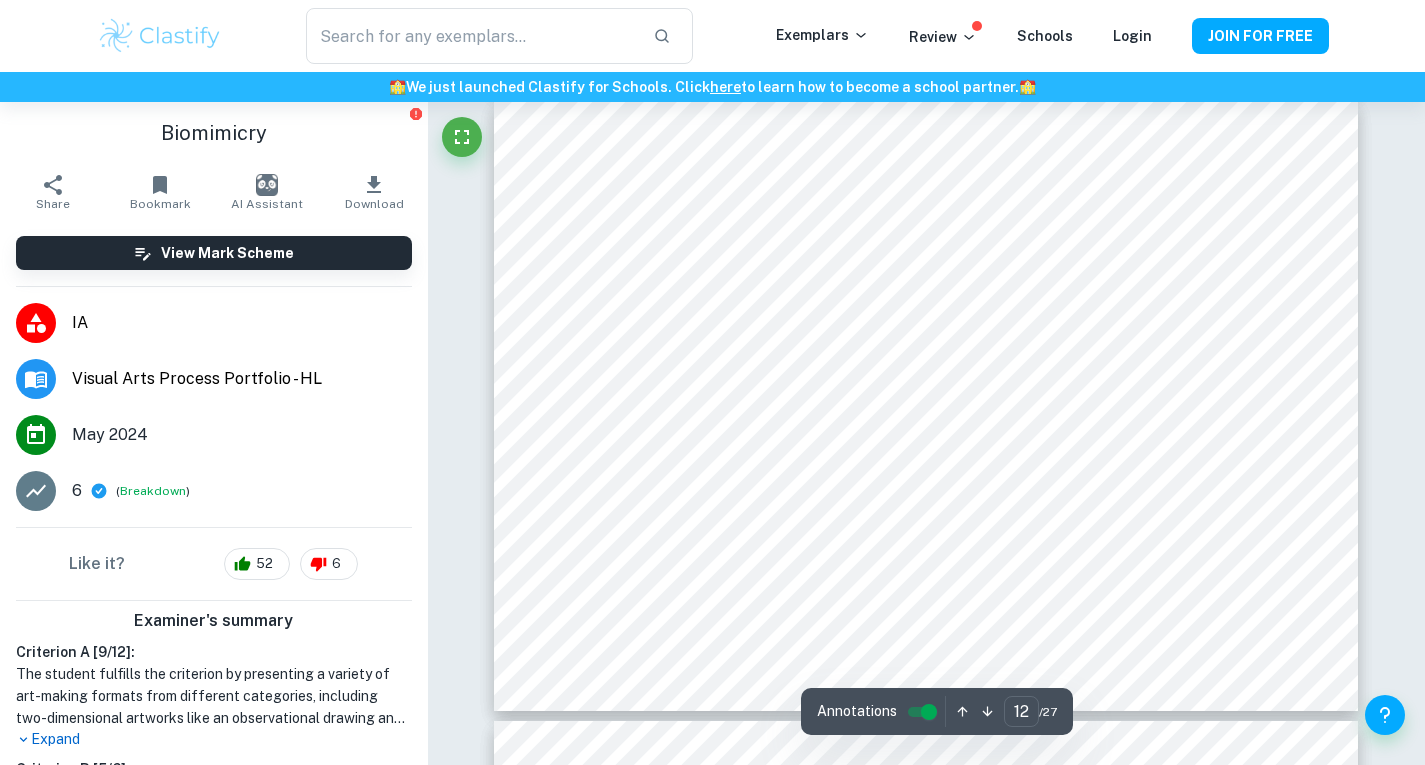 scroll, scrollTop: 7261, scrollLeft: 0, axis: vertical 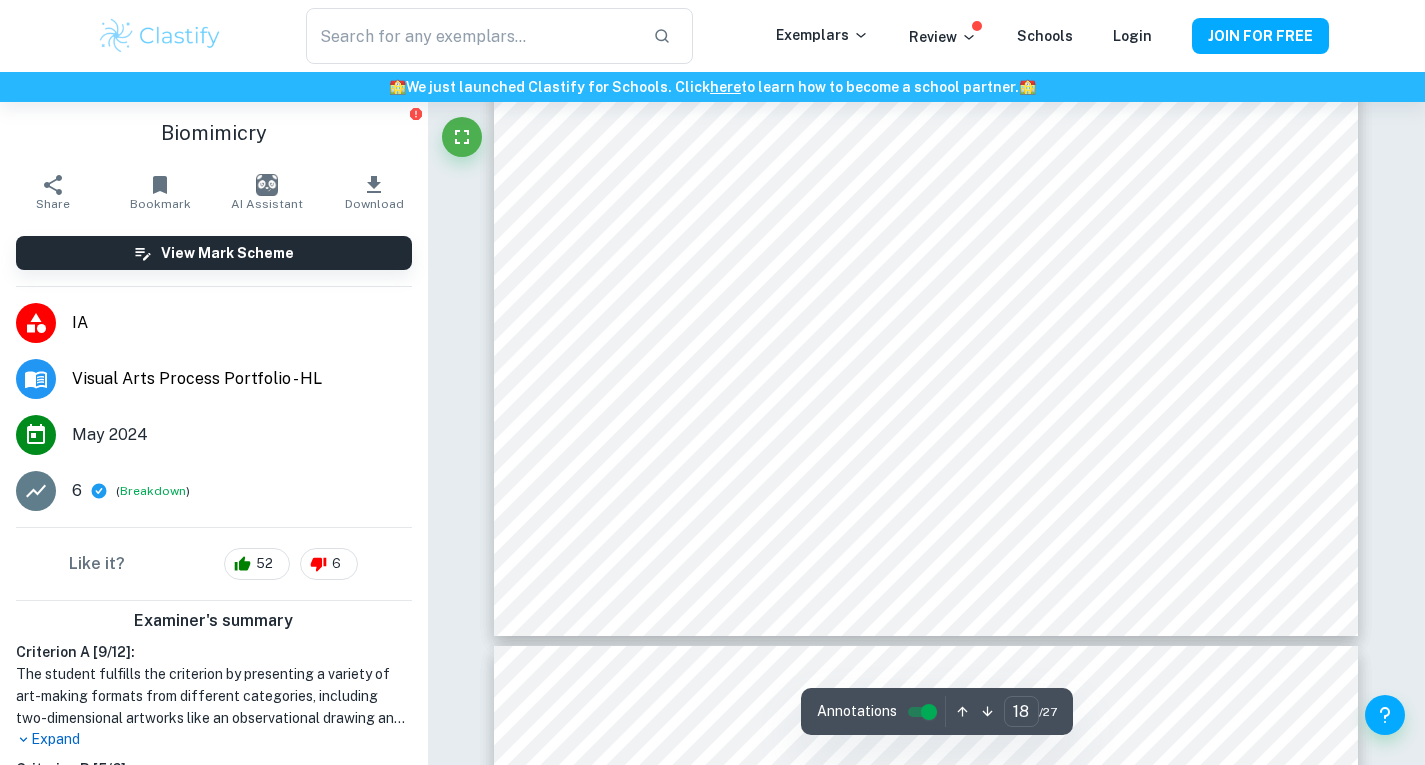 type on "19" 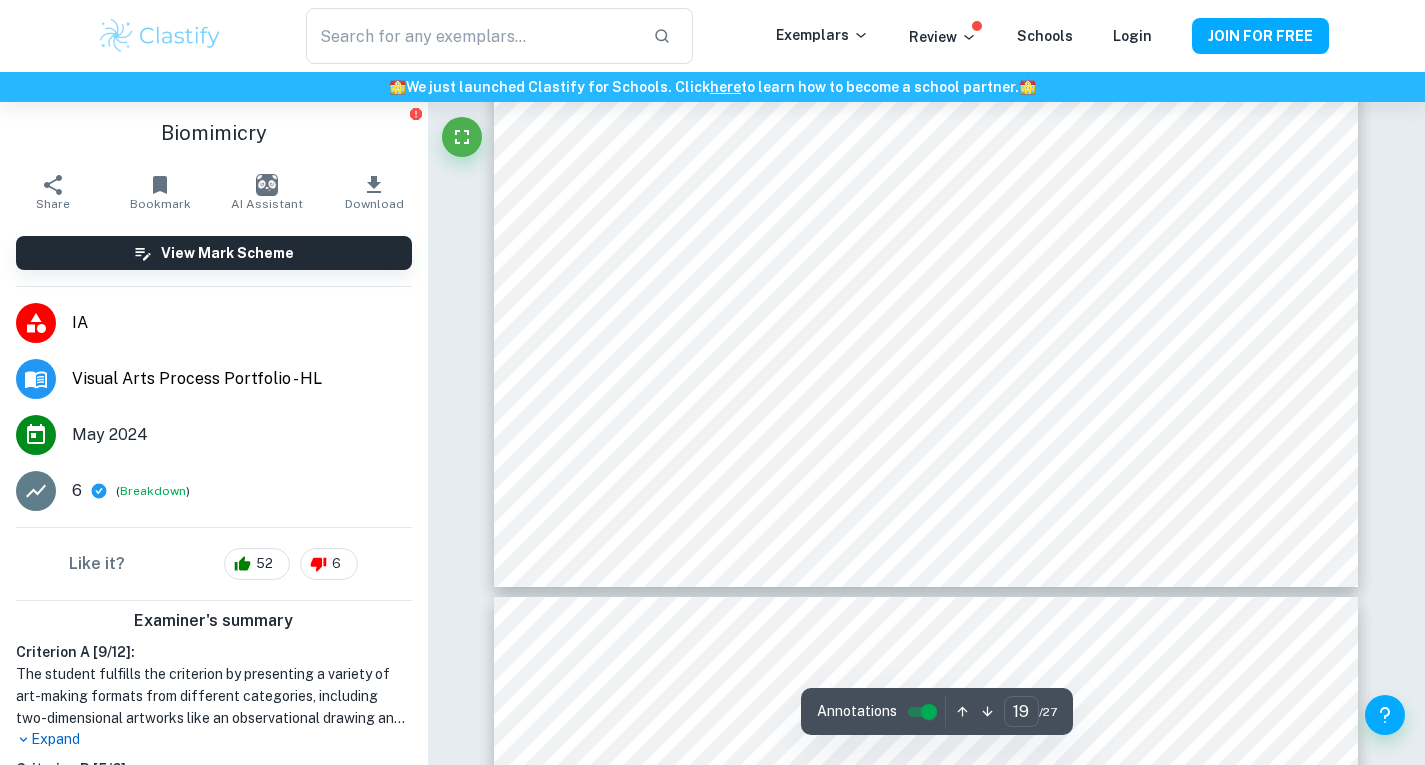 scroll, scrollTop: 11866, scrollLeft: 0, axis: vertical 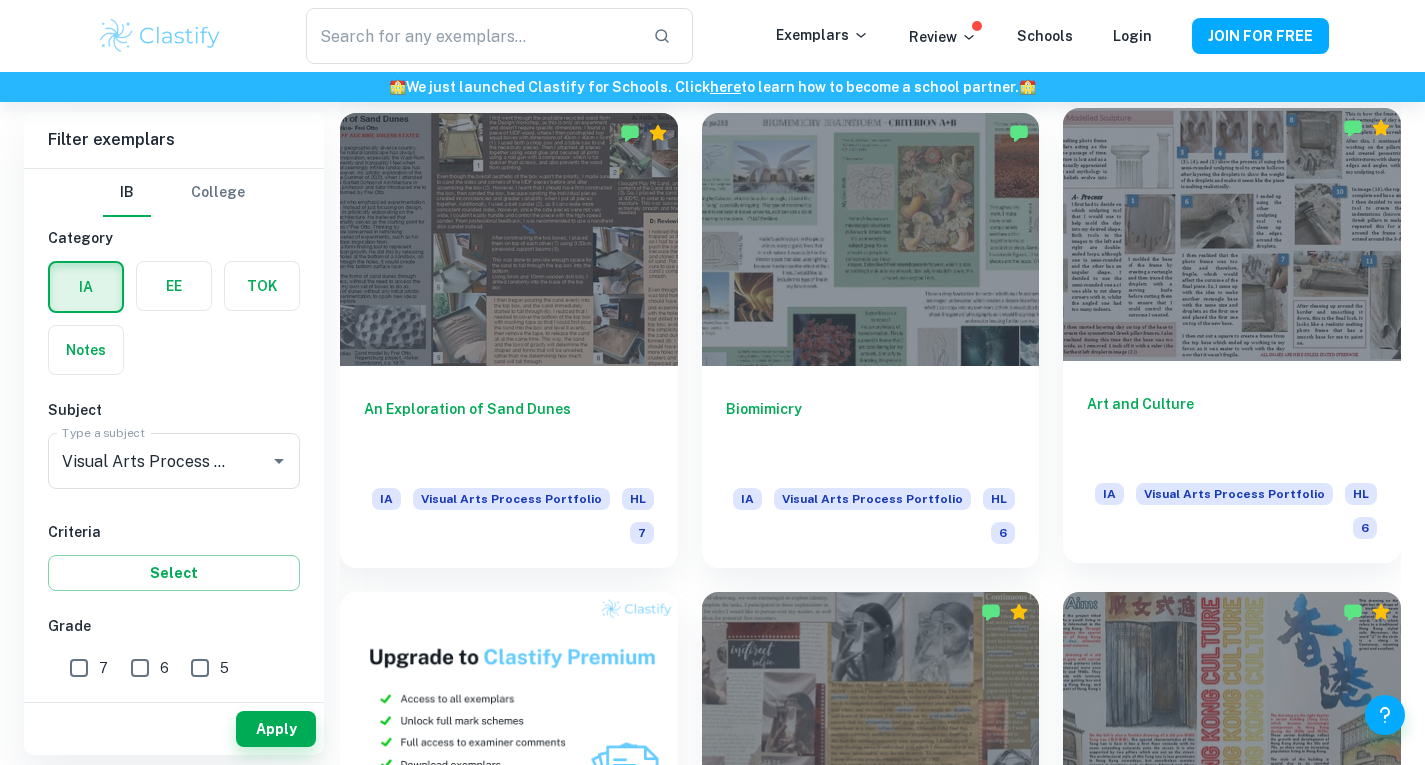 click at bounding box center (1232, 234) 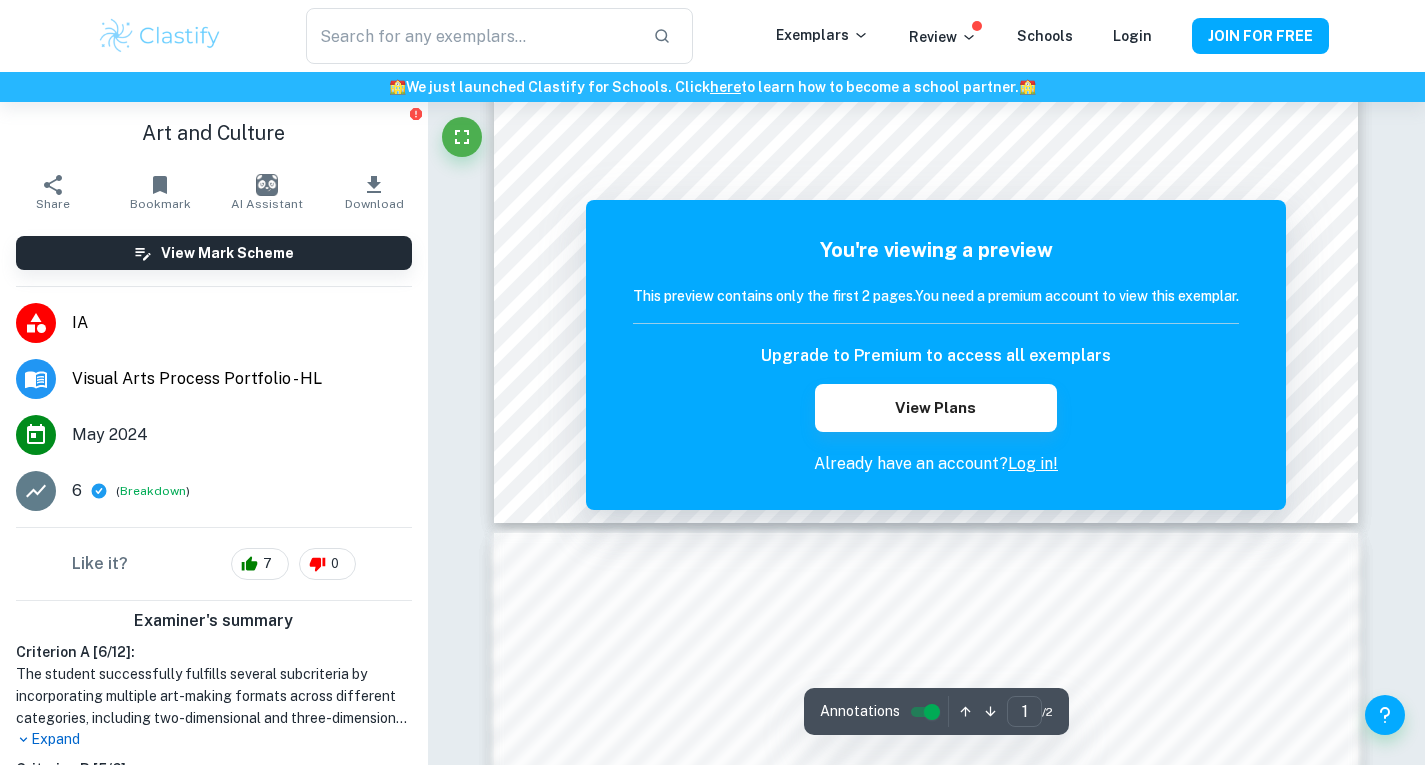 scroll, scrollTop: 0, scrollLeft: 0, axis: both 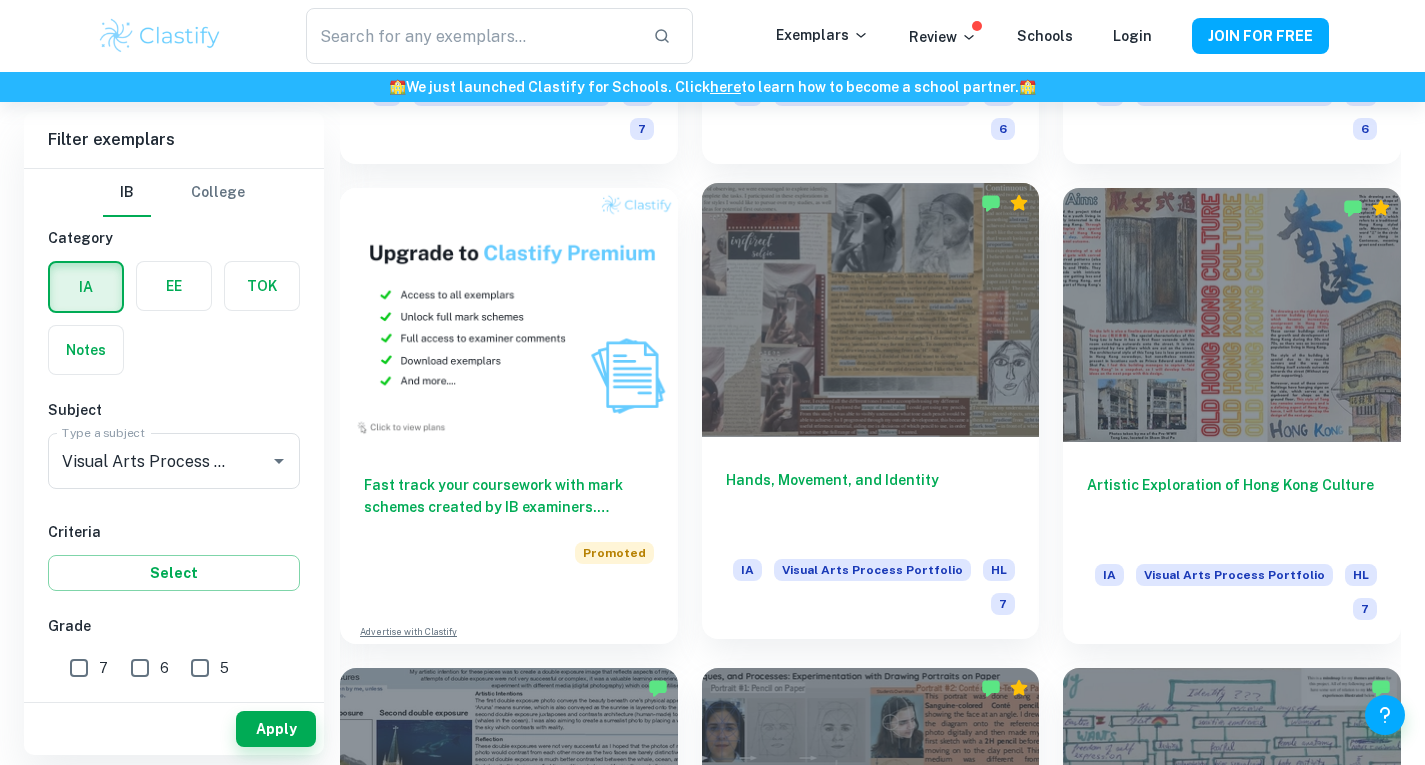 click at bounding box center (871, 309) 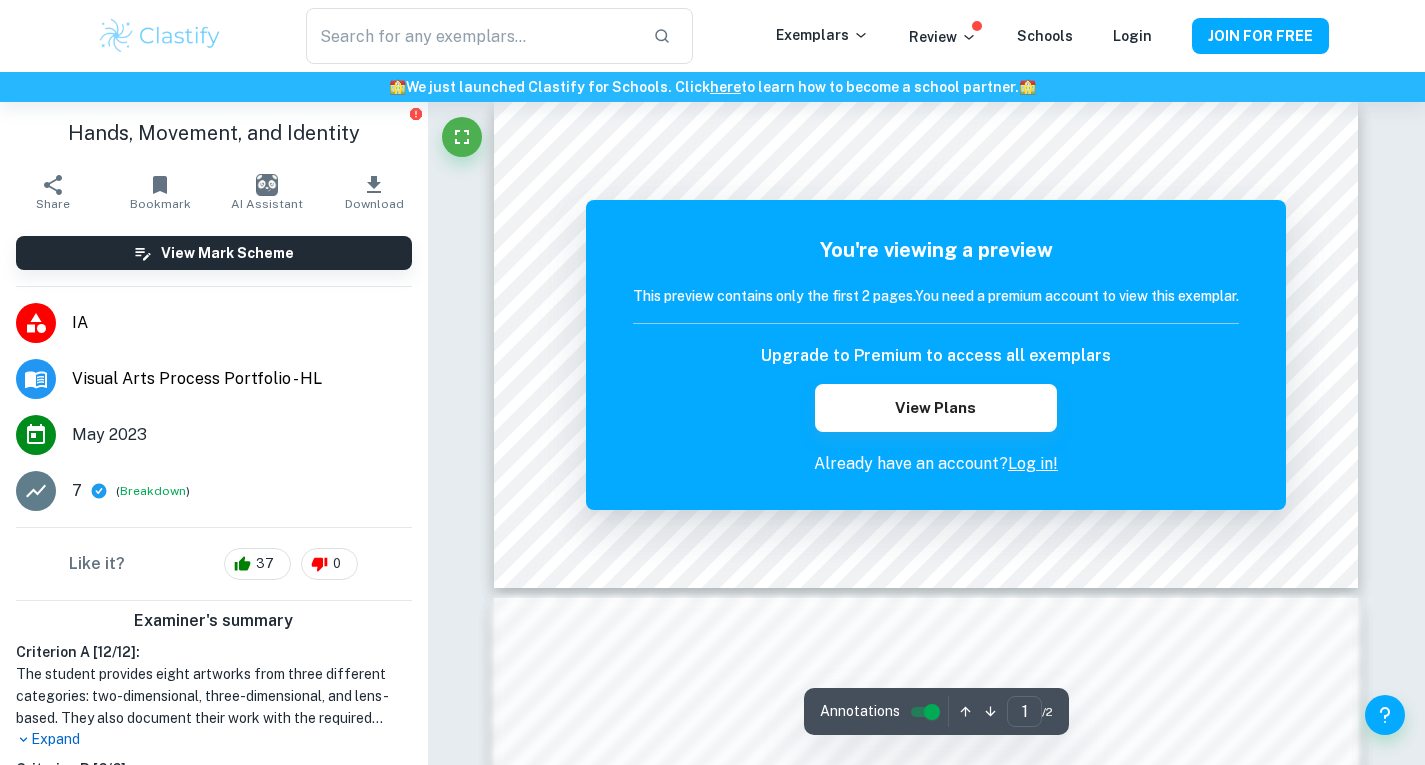 scroll, scrollTop: 0, scrollLeft: 0, axis: both 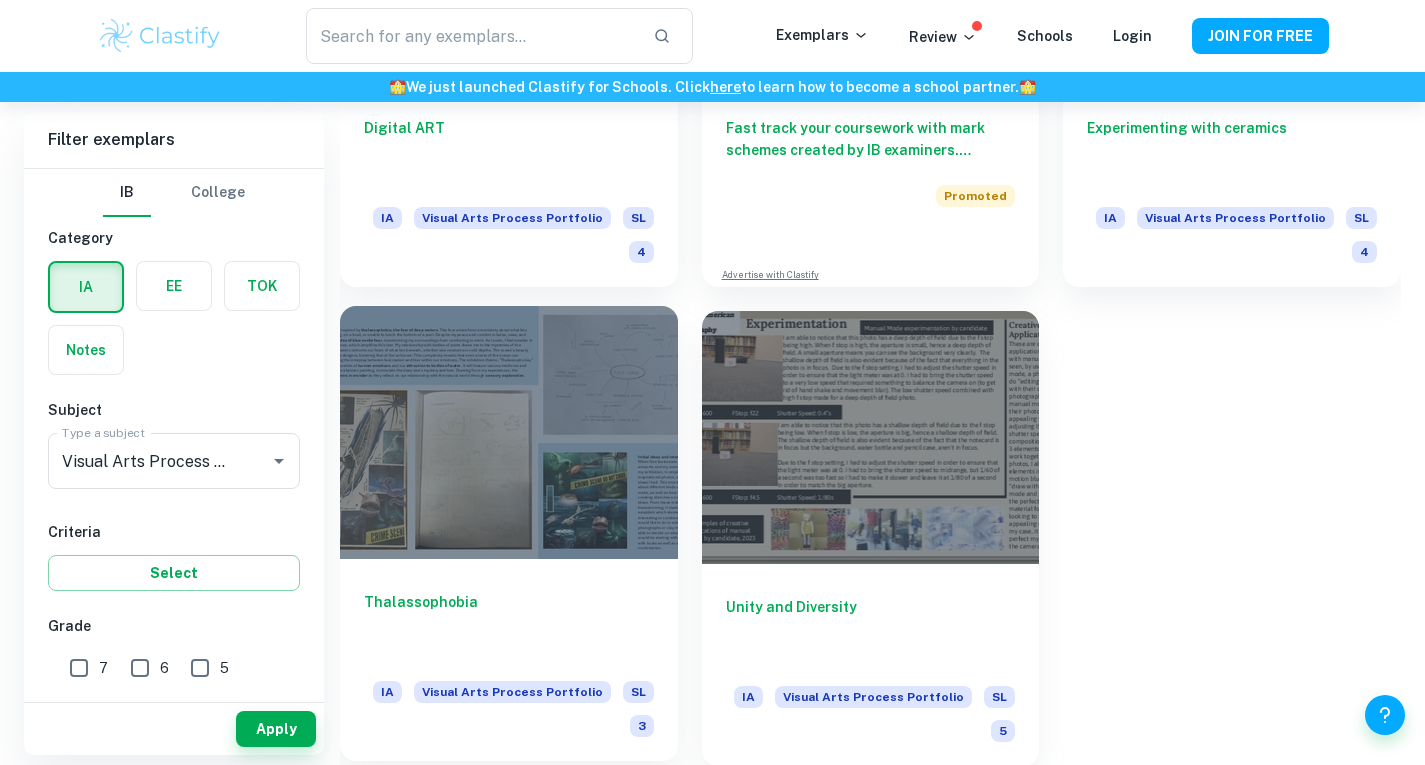 click at bounding box center (509, 432) 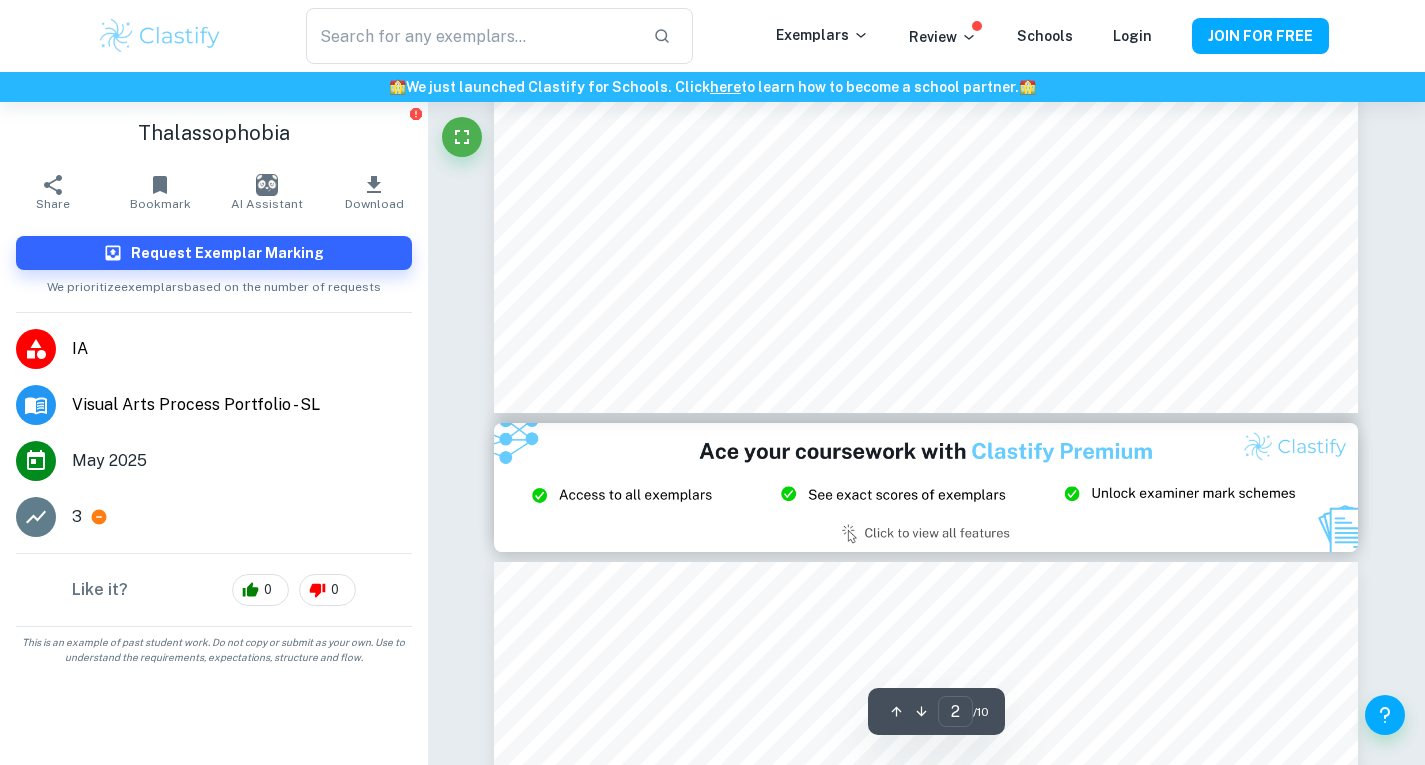 scroll, scrollTop: 0, scrollLeft: 0, axis: both 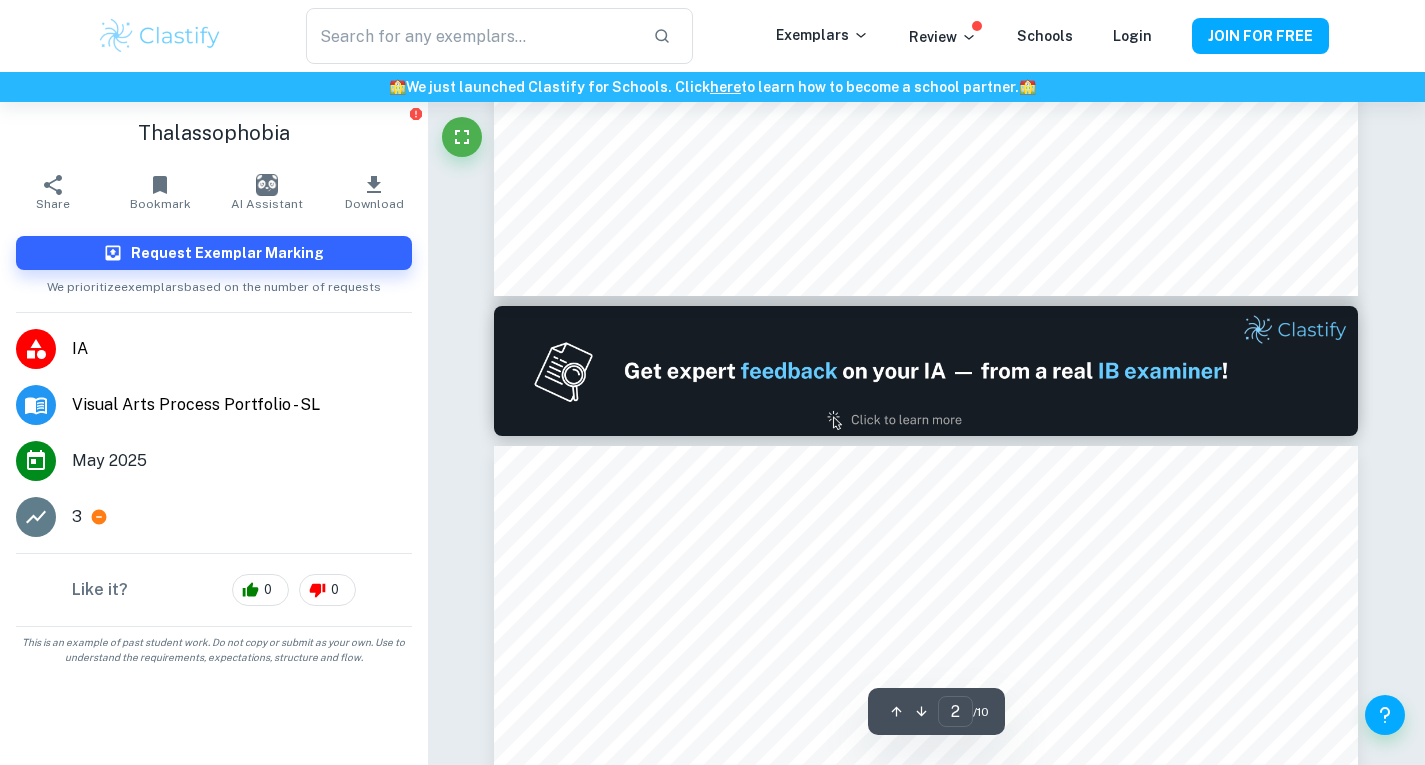 type on "1" 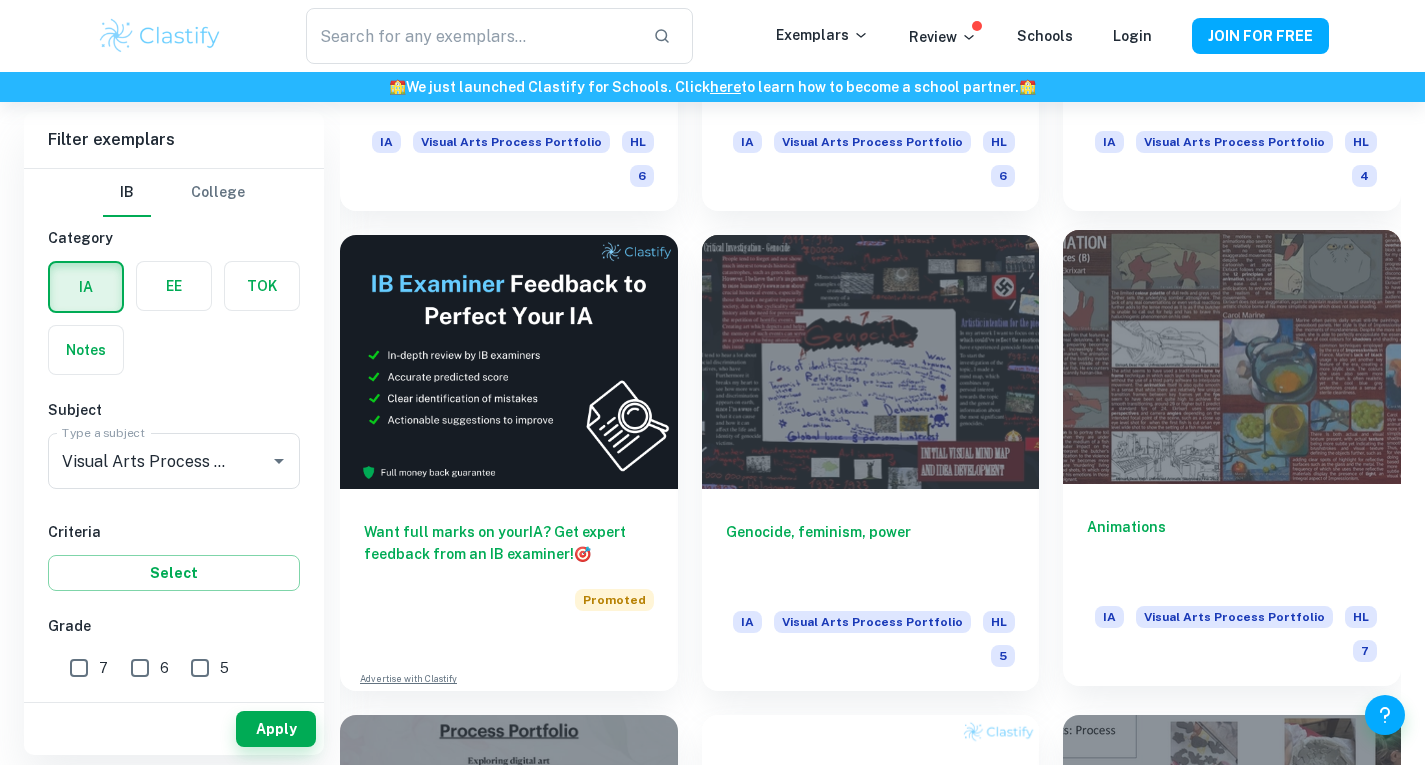 scroll, scrollTop: 3217, scrollLeft: 0, axis: vertical 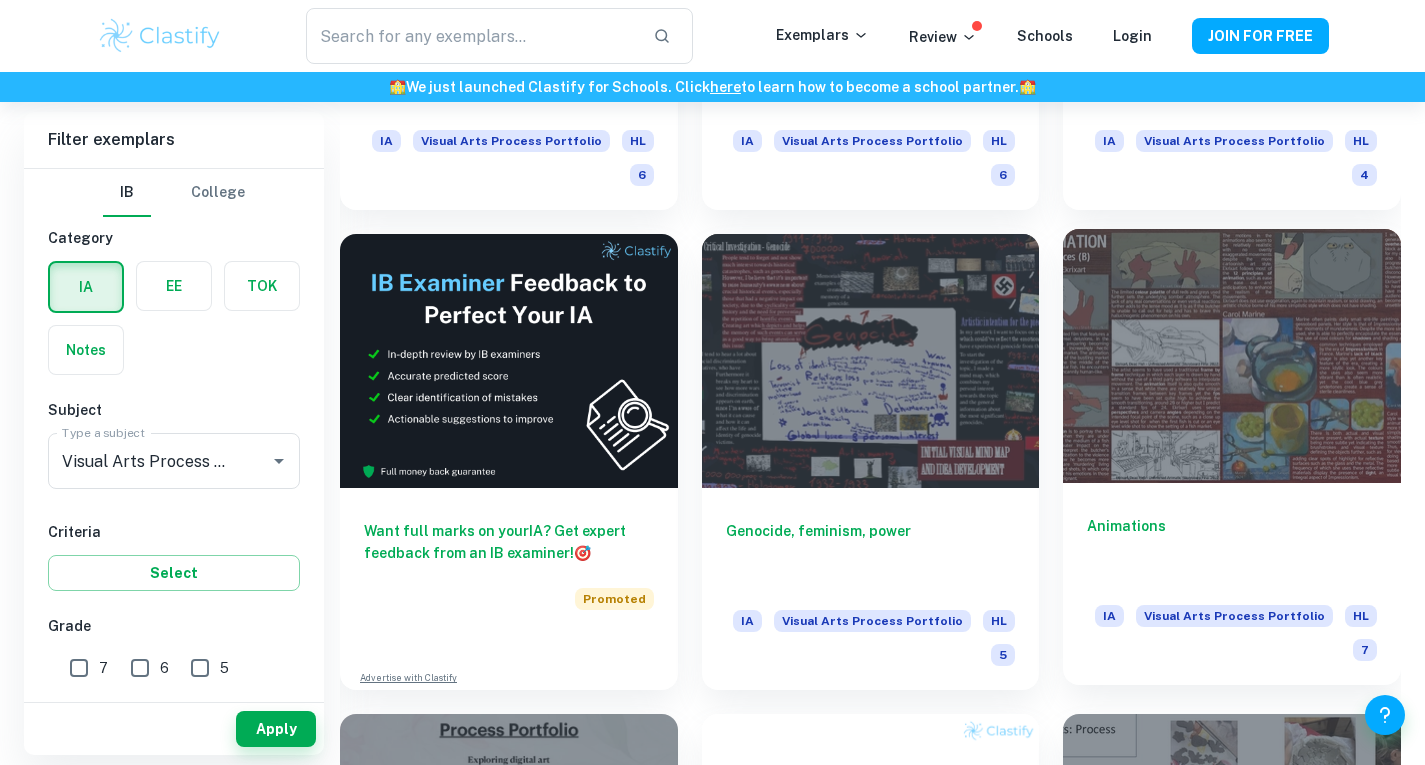 click at bounding box center [1232, 355] 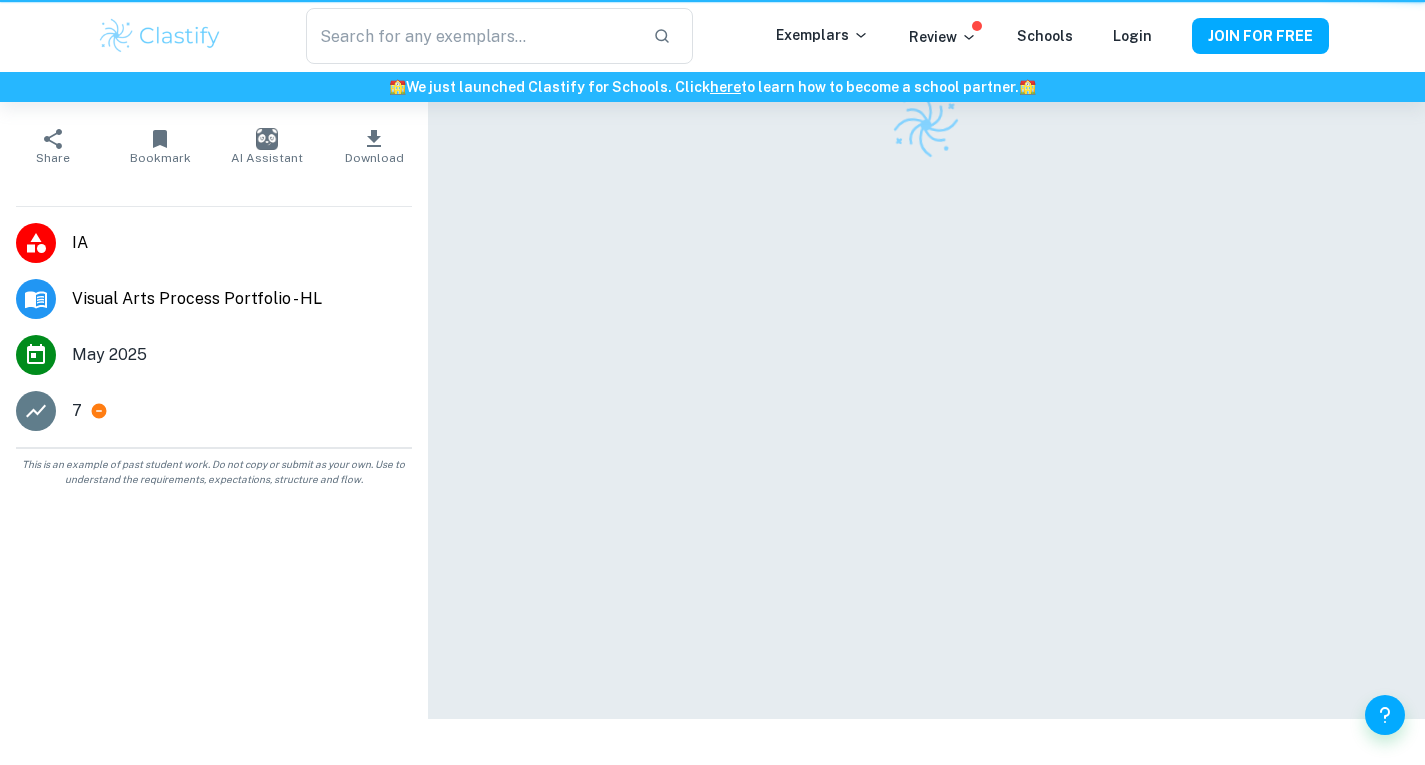scroll, scrollTop: 0, scrollLeft: 0, axis: both 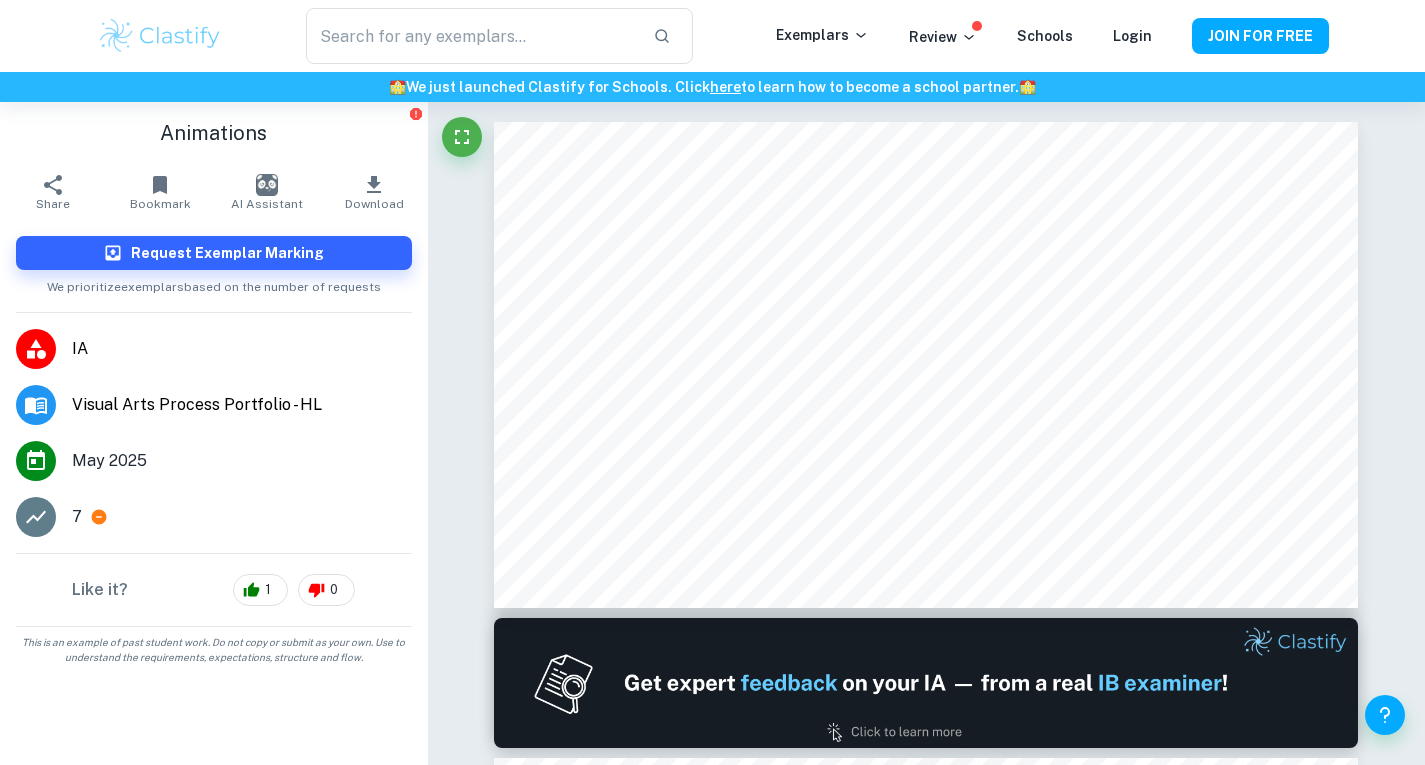 click 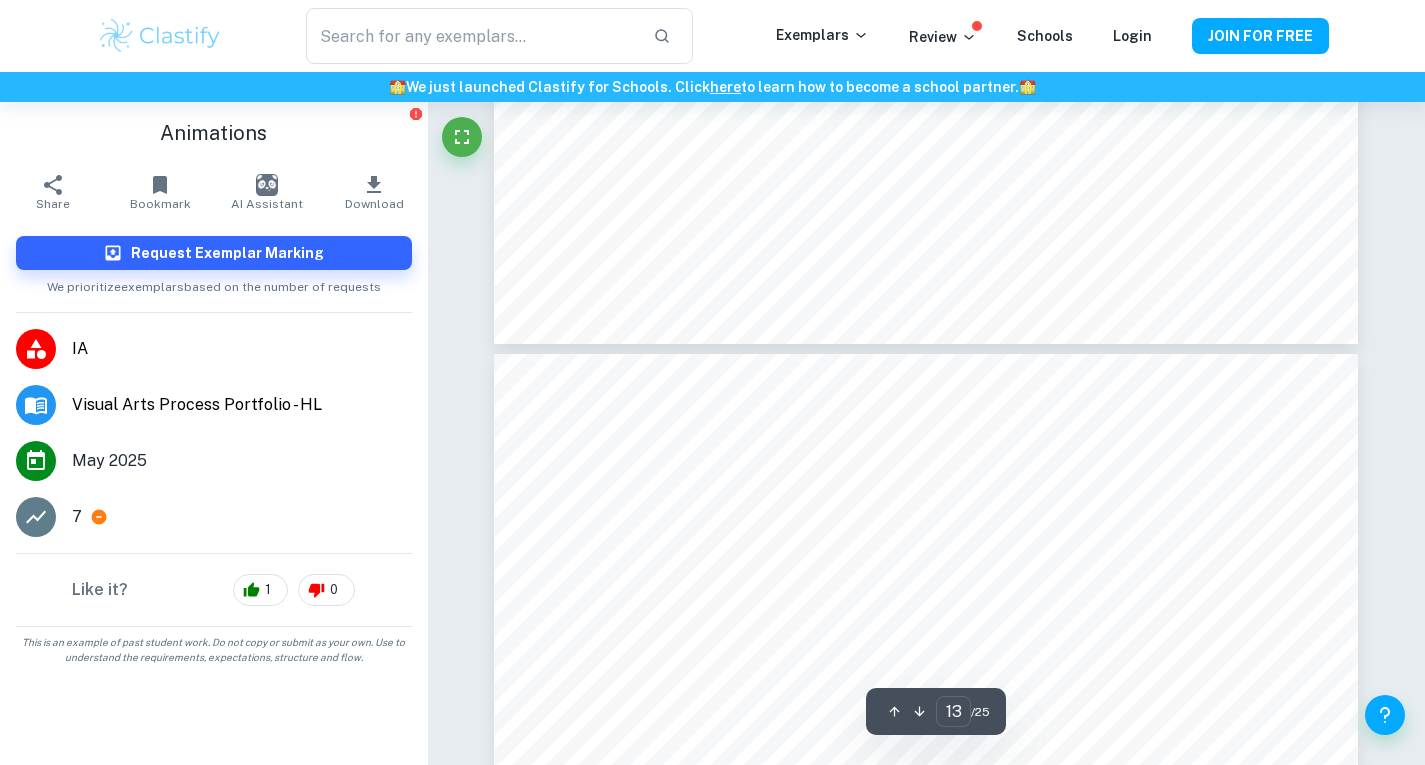 scroll, scrollTop: 6151, scrollLeft: 0, axis: vertical 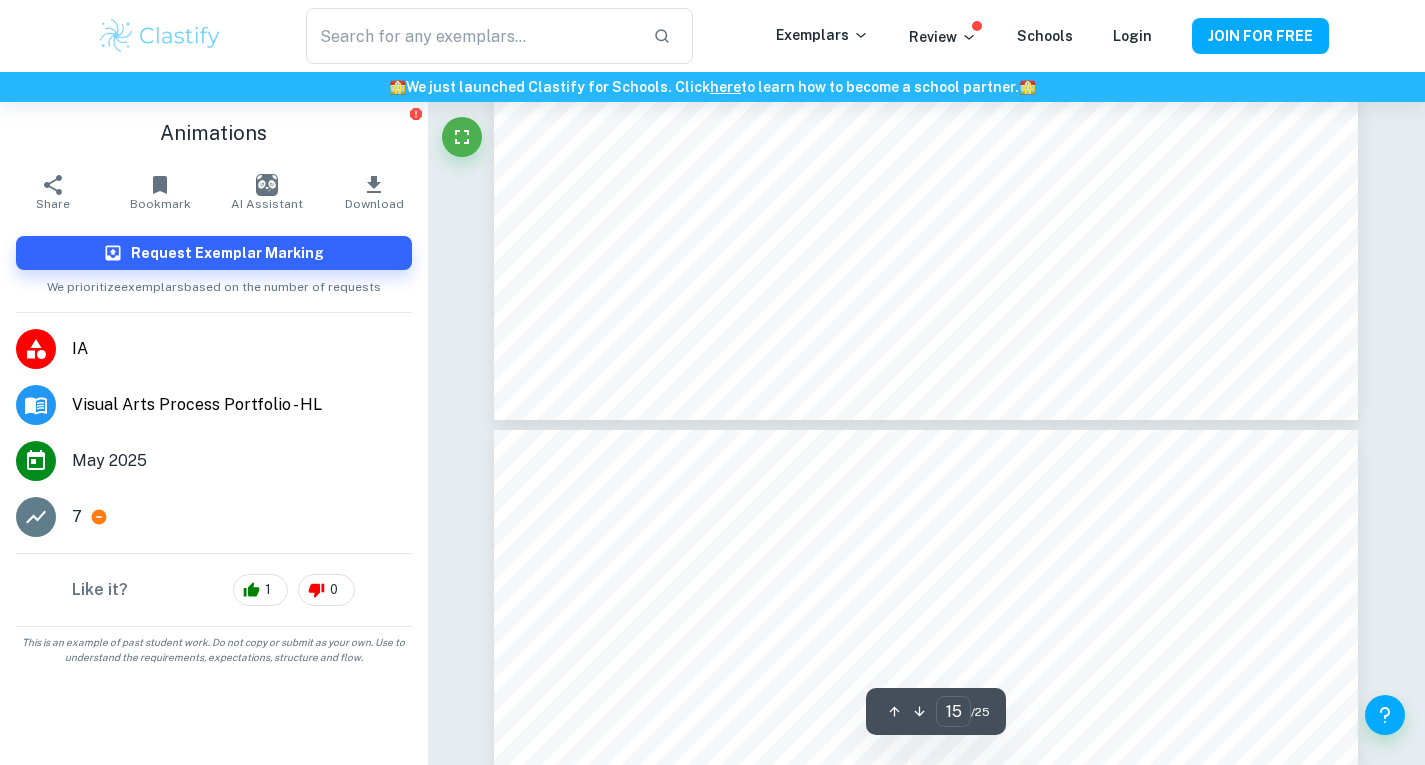 type on "16" 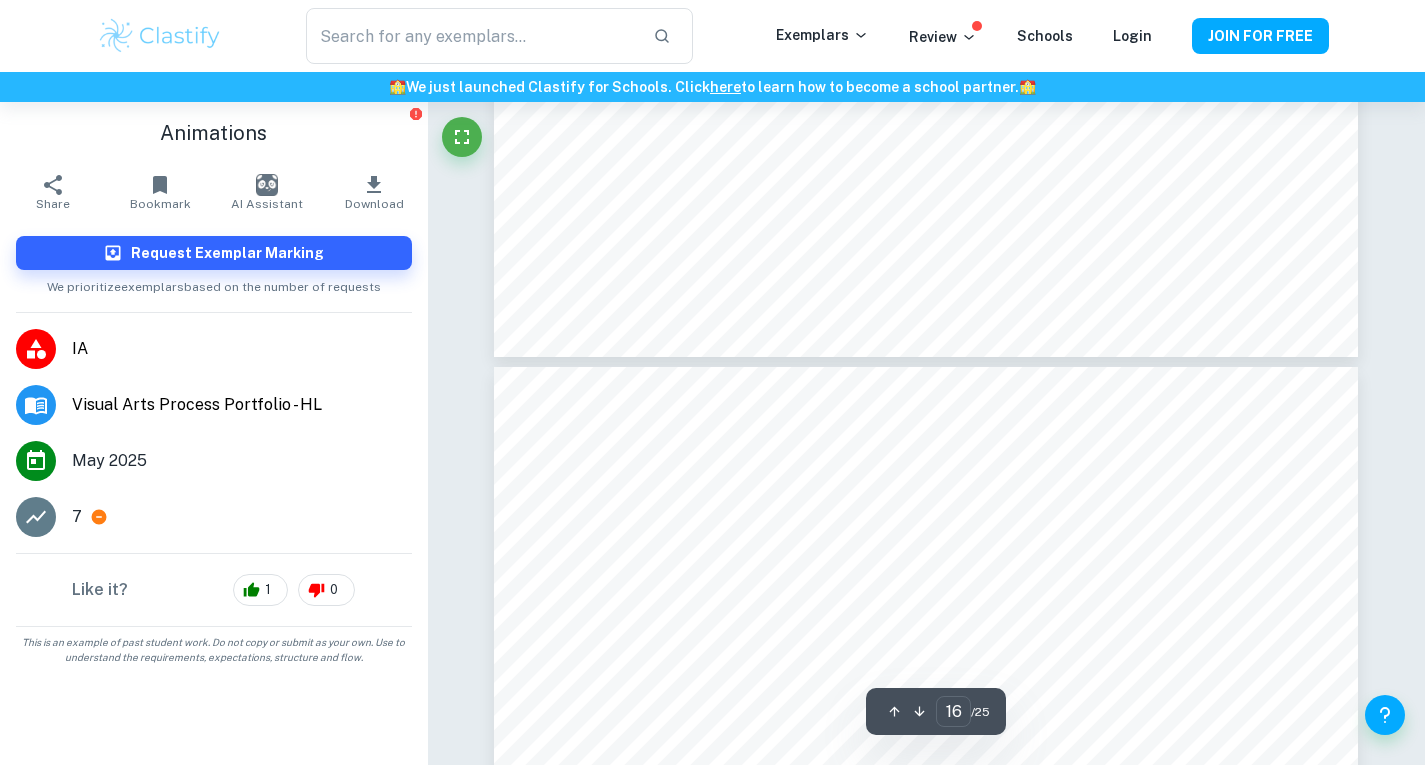 scroll, scrollTop: 7751, scrollLeft: 0, axis: vertical 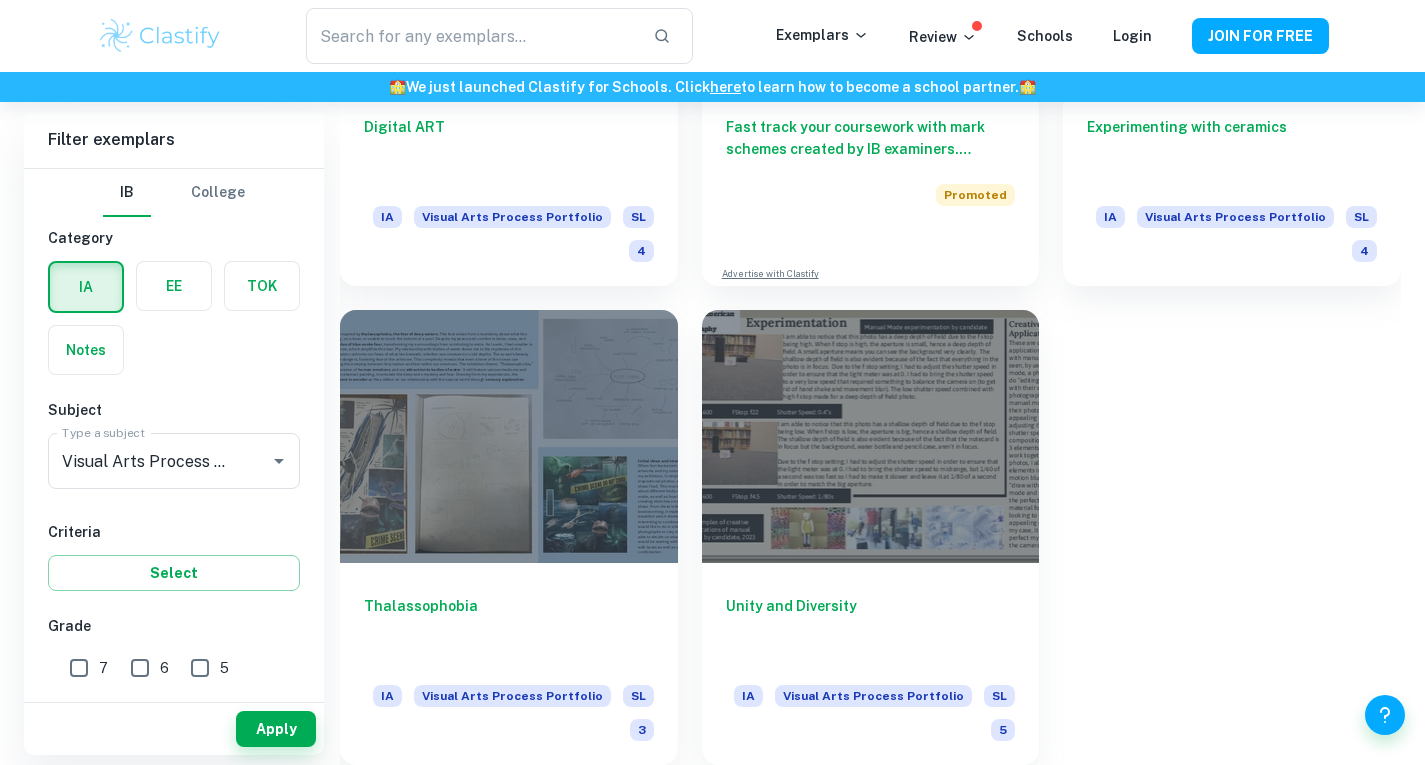 click on "Experimentation with printmaking IA Visual Arts Process Portfolio HL 4 Identity IA Visual Arts Process Portfolio HL 4 Want full marks on your  IA ? Get expert feedback from an IB examiner!  🎯 Promoted Advertise with Clastify   An Exploration of Sand Dunes IA Visual Arts Process Portfolio HL 7 Biomimicry IA Visual Arts Process Portfolio HL 6 Art and Culture IA Visual Arts Process Portfolio HL 6 Fast track your coursework with mark schemes created by IB examiners. Upgrade now  🚀 Promoted Advertise with Clastify   Hands, Movement, and Identity IA Visual Arts Process Portfolio HL 7 Artistic Exploration of Hong Kong Culture IA Visual Arts Process Portfolio HL 7 Exploring Environmental Themes Through Art IA Visual Arts Process Portfolio HL 7 Exploring Realism Through Portraits and Sculpture IA Visual Arts Process Portfolio HL 7 Exploring Femininity and Identity Through Art IA Visual Arts Process Portfolio SL 5 Photography IA Visual Arts Process Portfolio HL 7 IA Visual Arts Process Portfolio HL 7 IA HL 6 IA HL" at bounding box center (858, -1392) 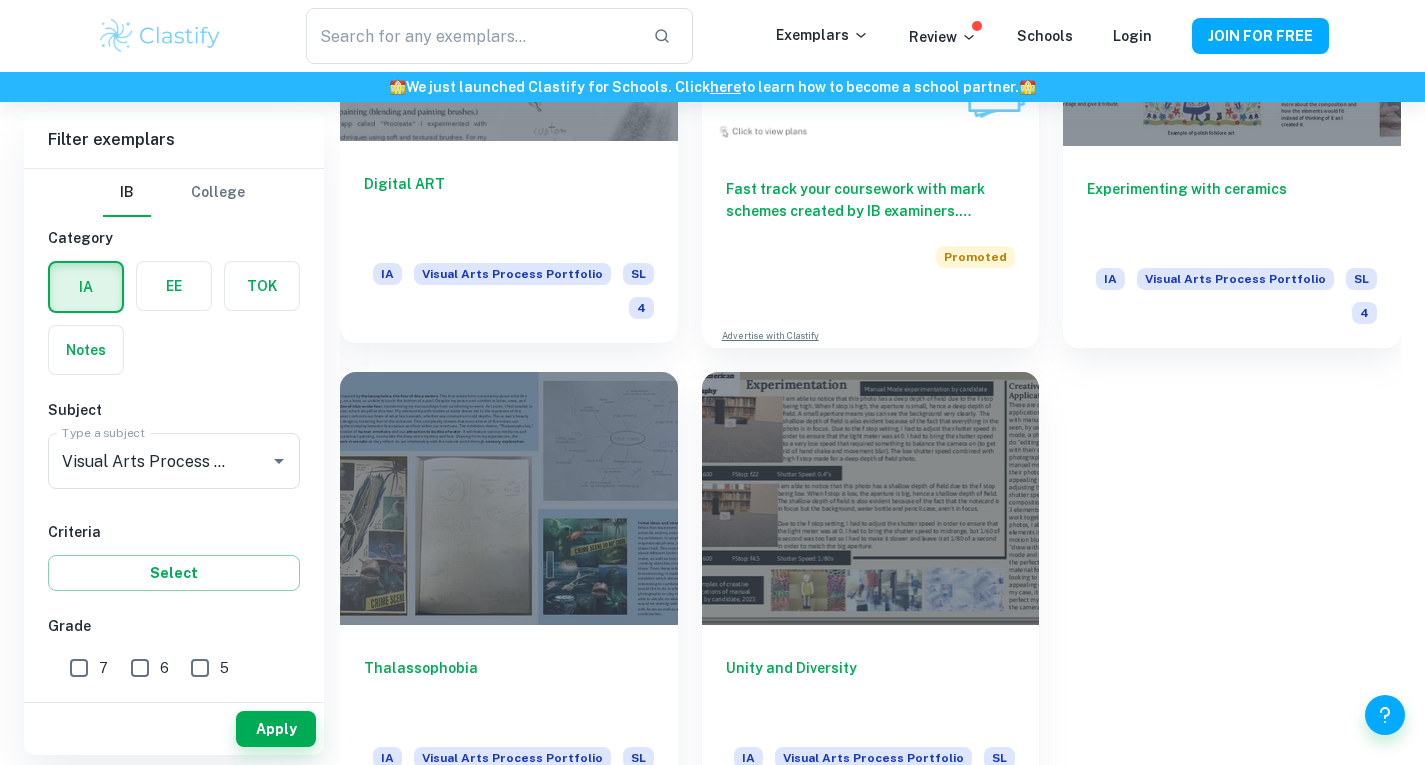 scroll, scrollTop: 4039, scrollLeft: 0, axis: vertical 